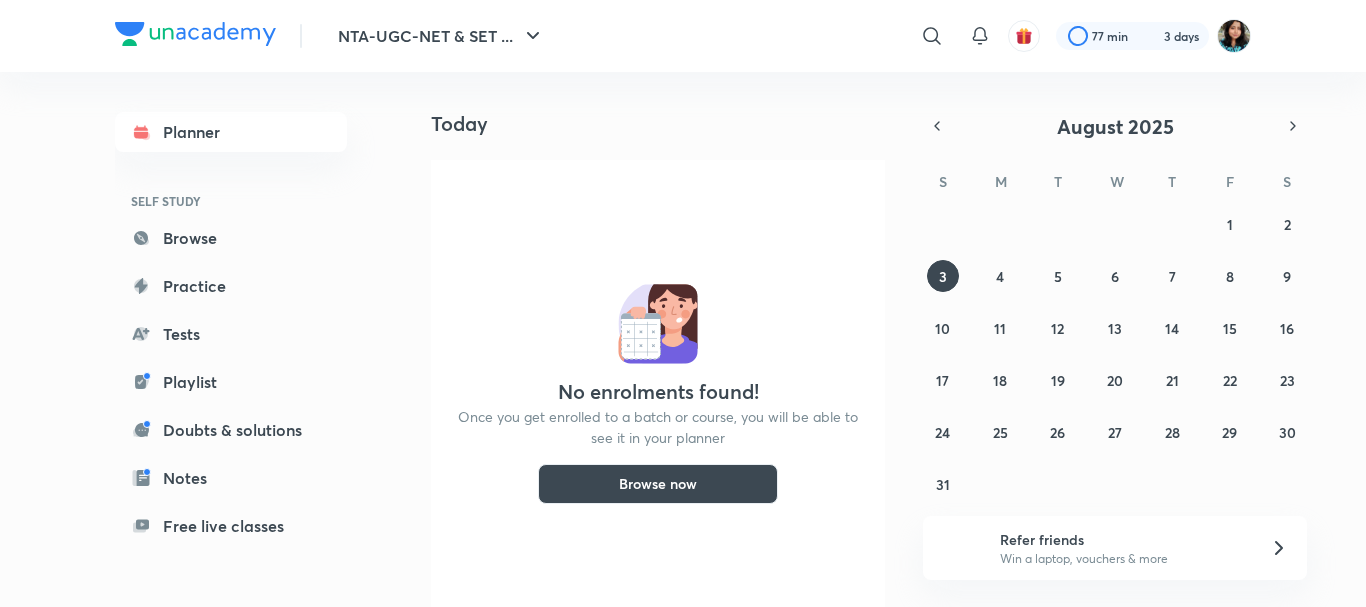 scroll, scrollTop: 0, scrollLeft: 0, axis: both 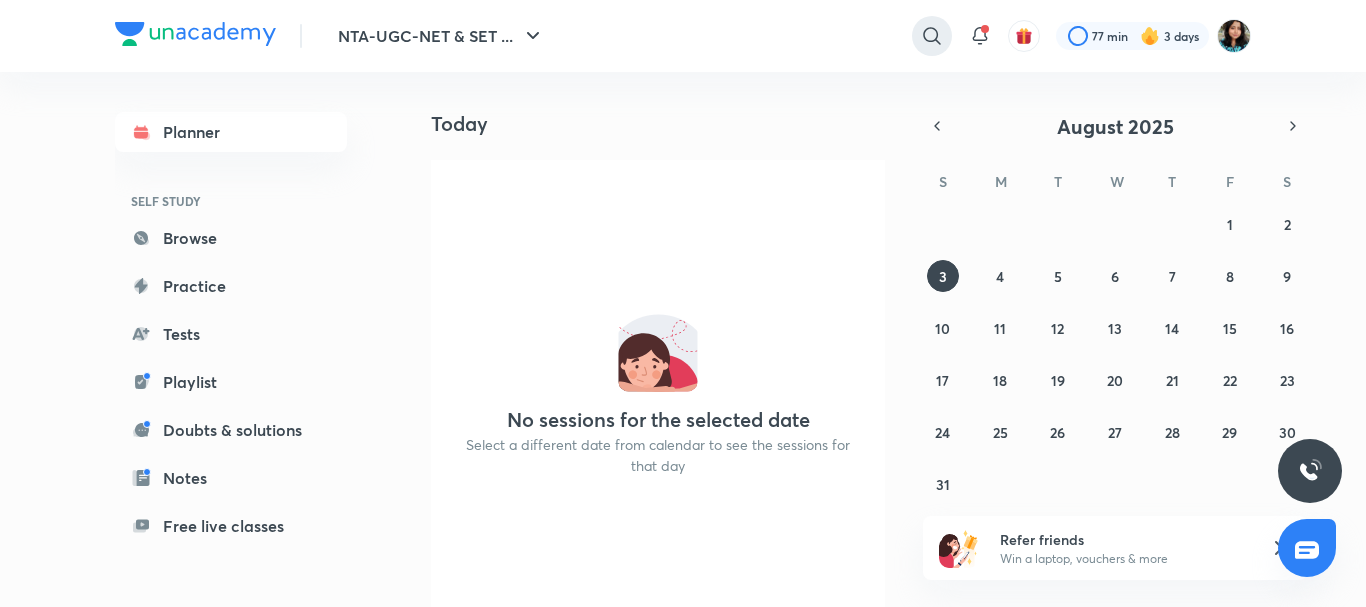 click at bounding box center (932, 36) 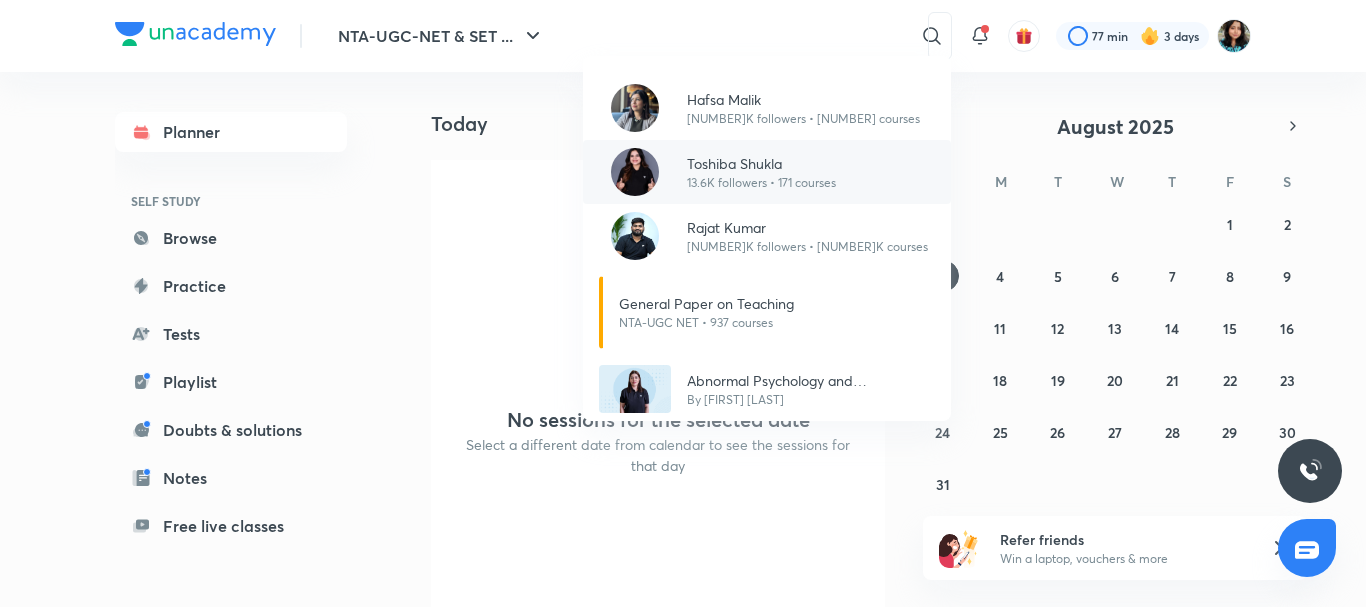 click on "Toshiba Shukla" at bounding box center [761, 163] 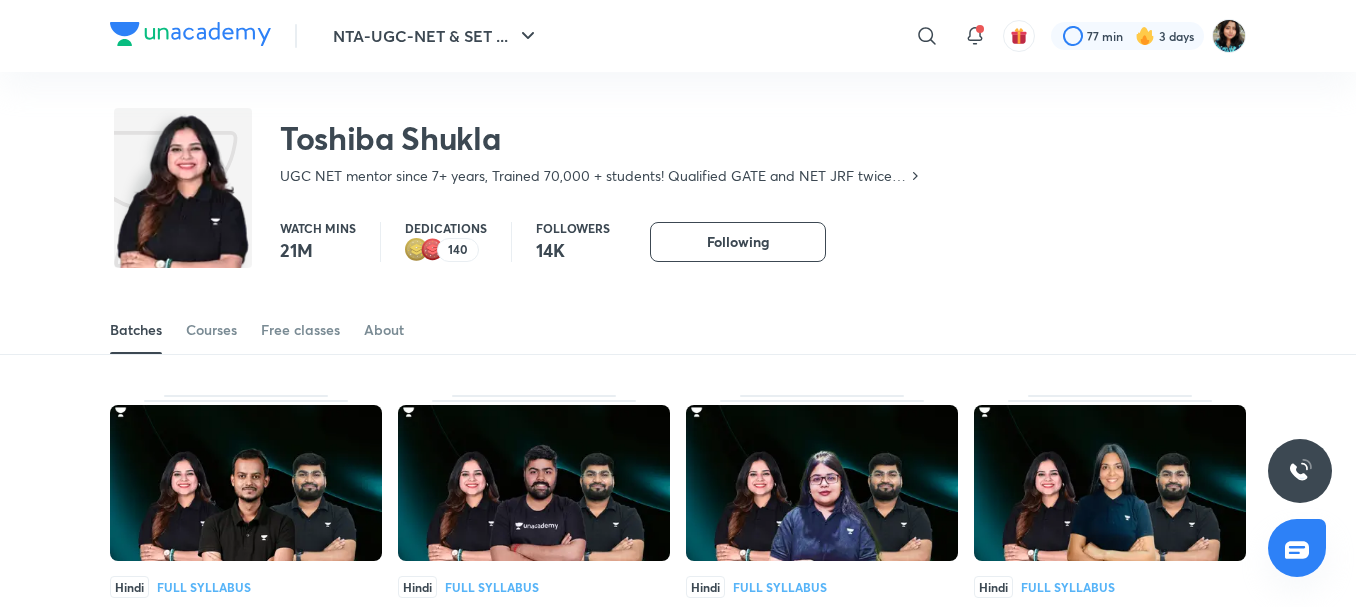 click on "Batches Courses Free classes About" at bounding box center [678, 330] 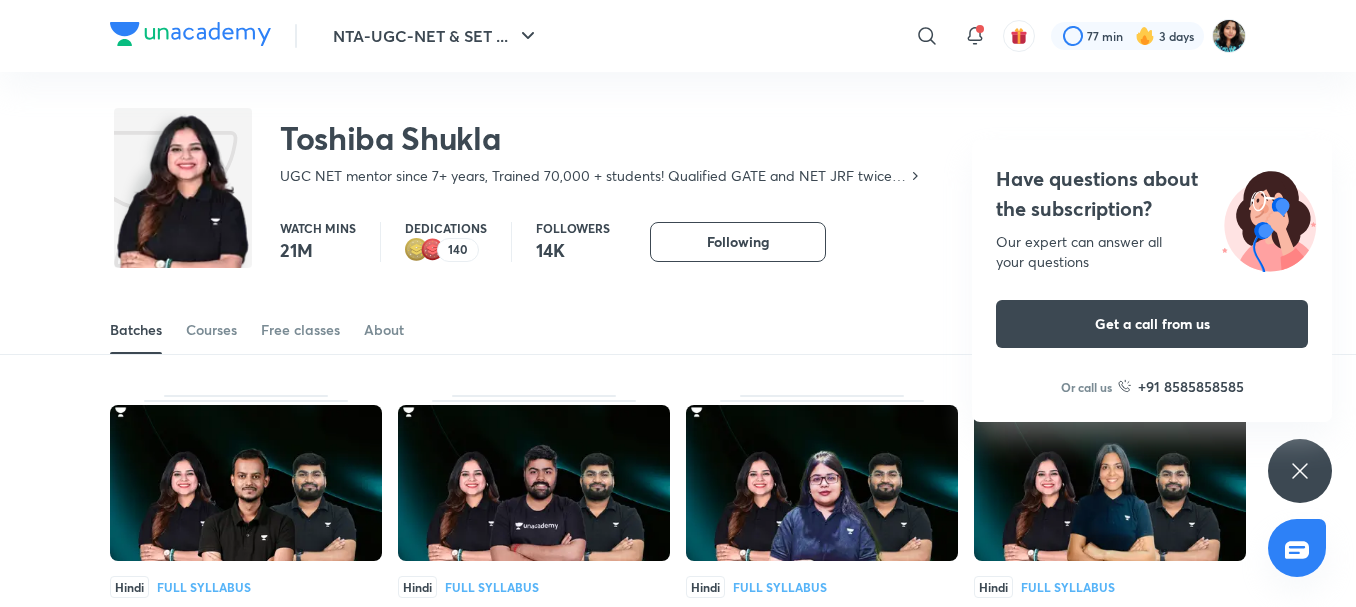 click on "Batches Courses Free classes About" at bounding box center (678, 330) 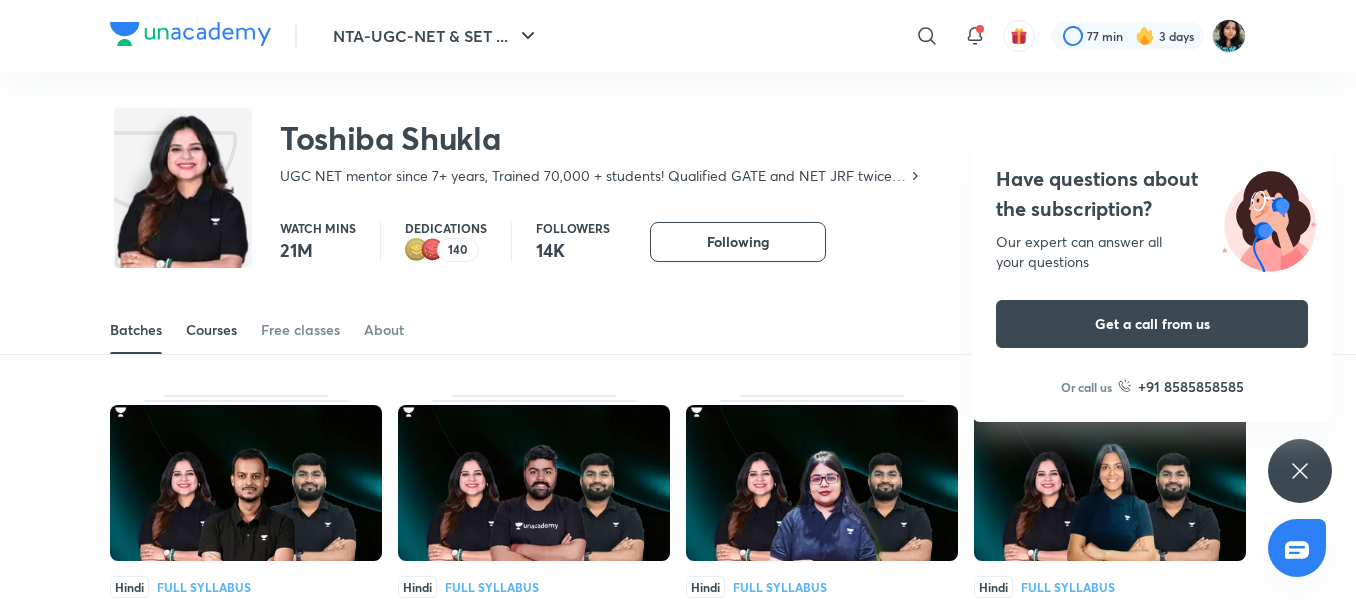 click on "Courses" at bounding box center (211, 330) 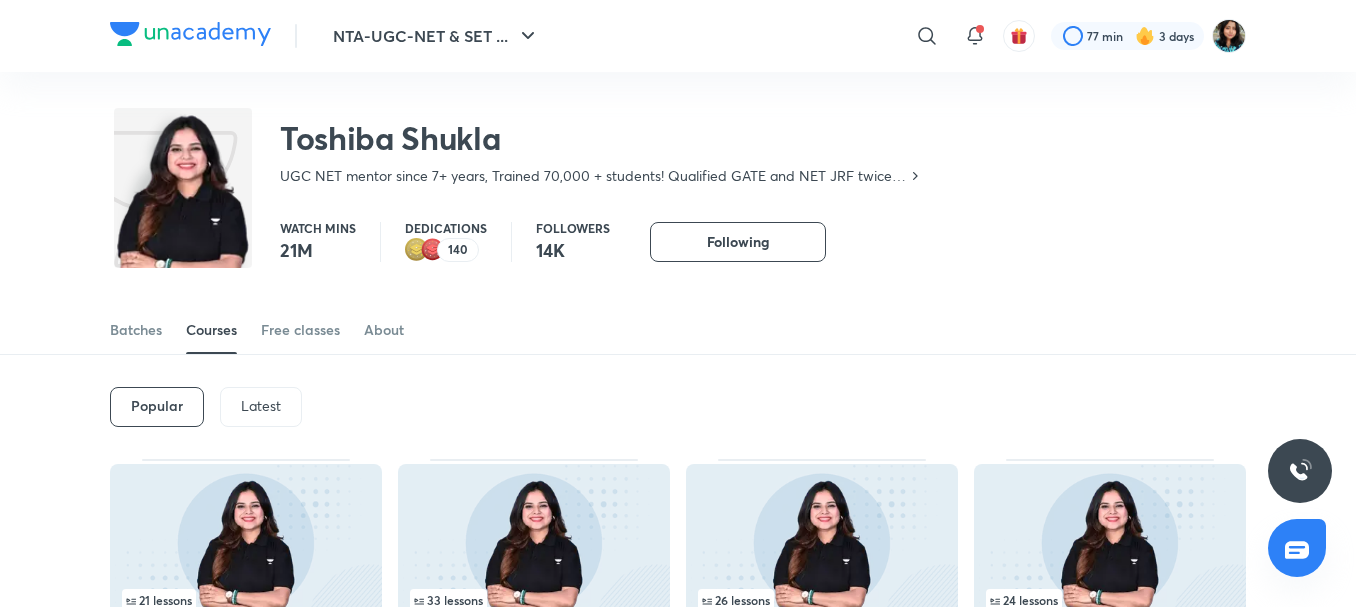 click on "Latest" at bounding box center [261, 406] 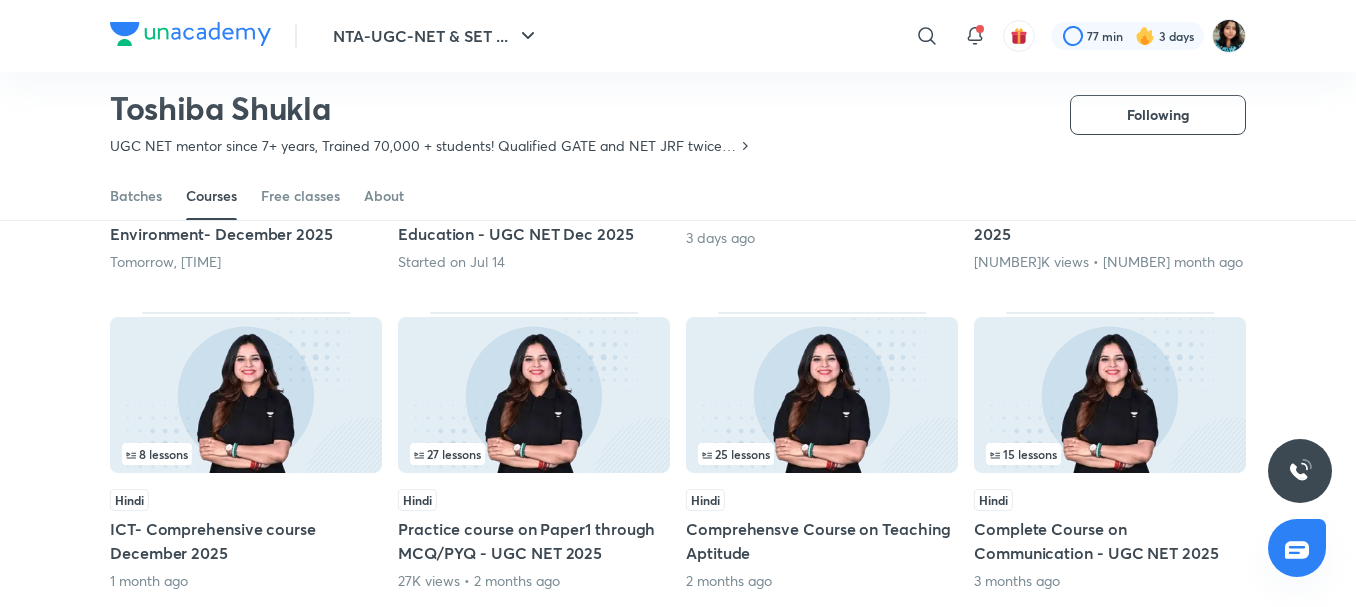 scroll, scrollTop: 408, scrollLeft: 0, axis: vertical 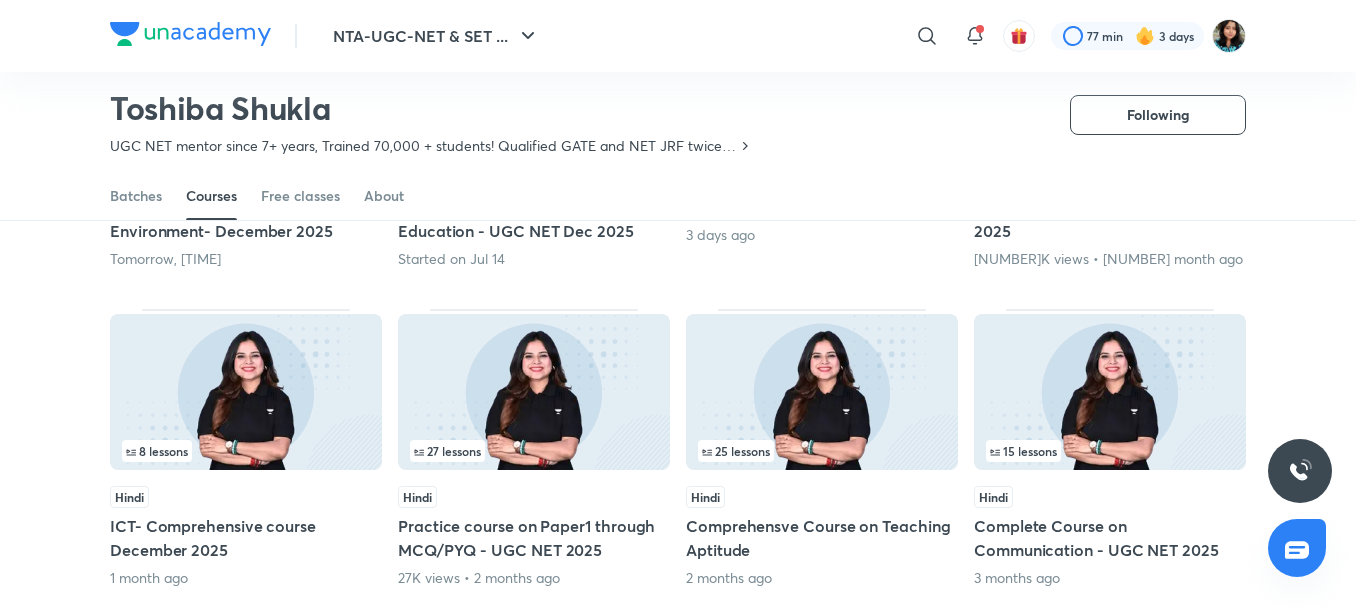 click at bounding box center [246, 392] 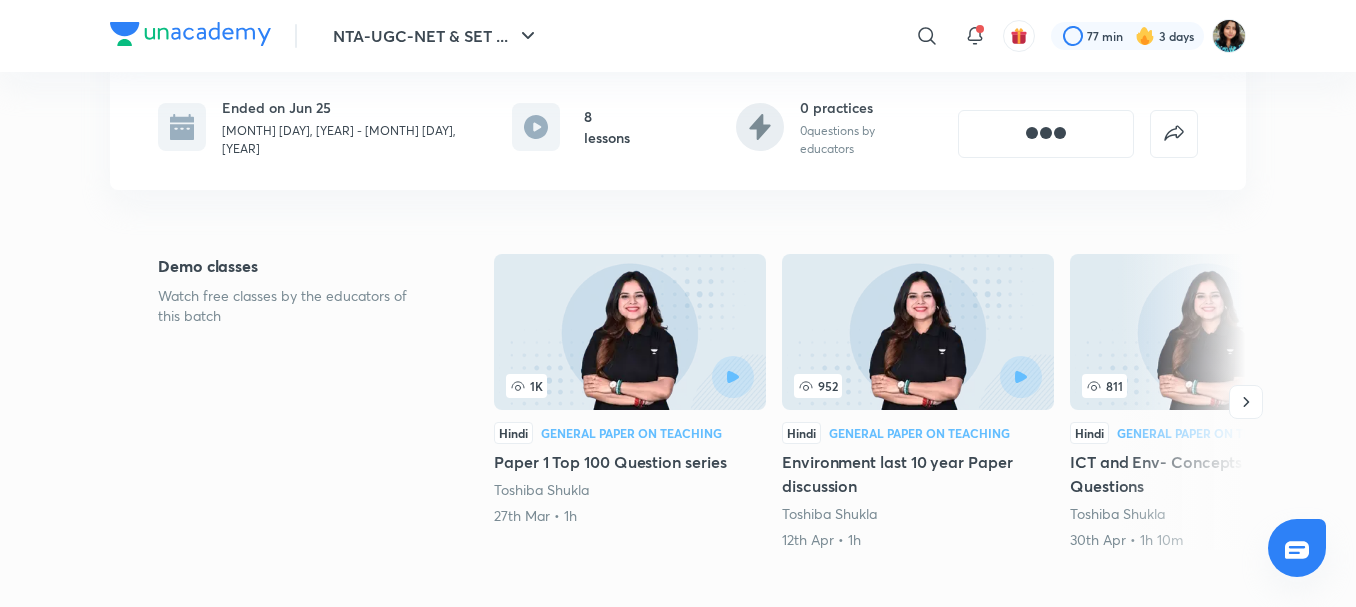 scroll, scrollTop: 0, scrollLeft: 0, axis: both 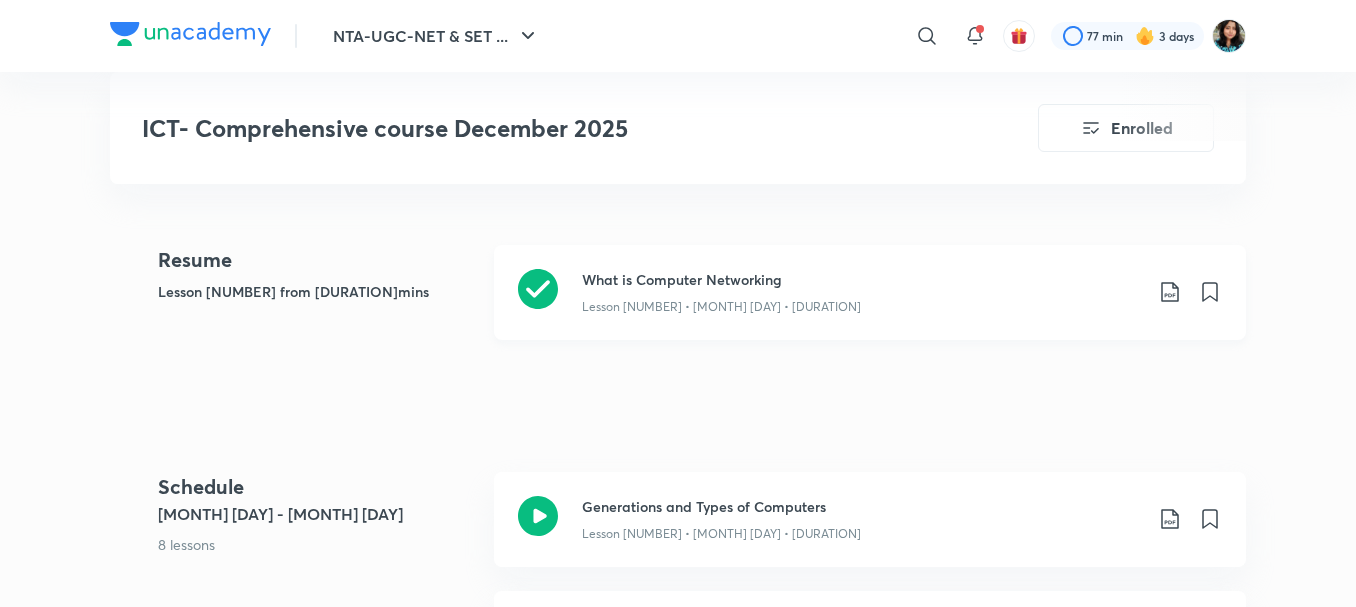 click 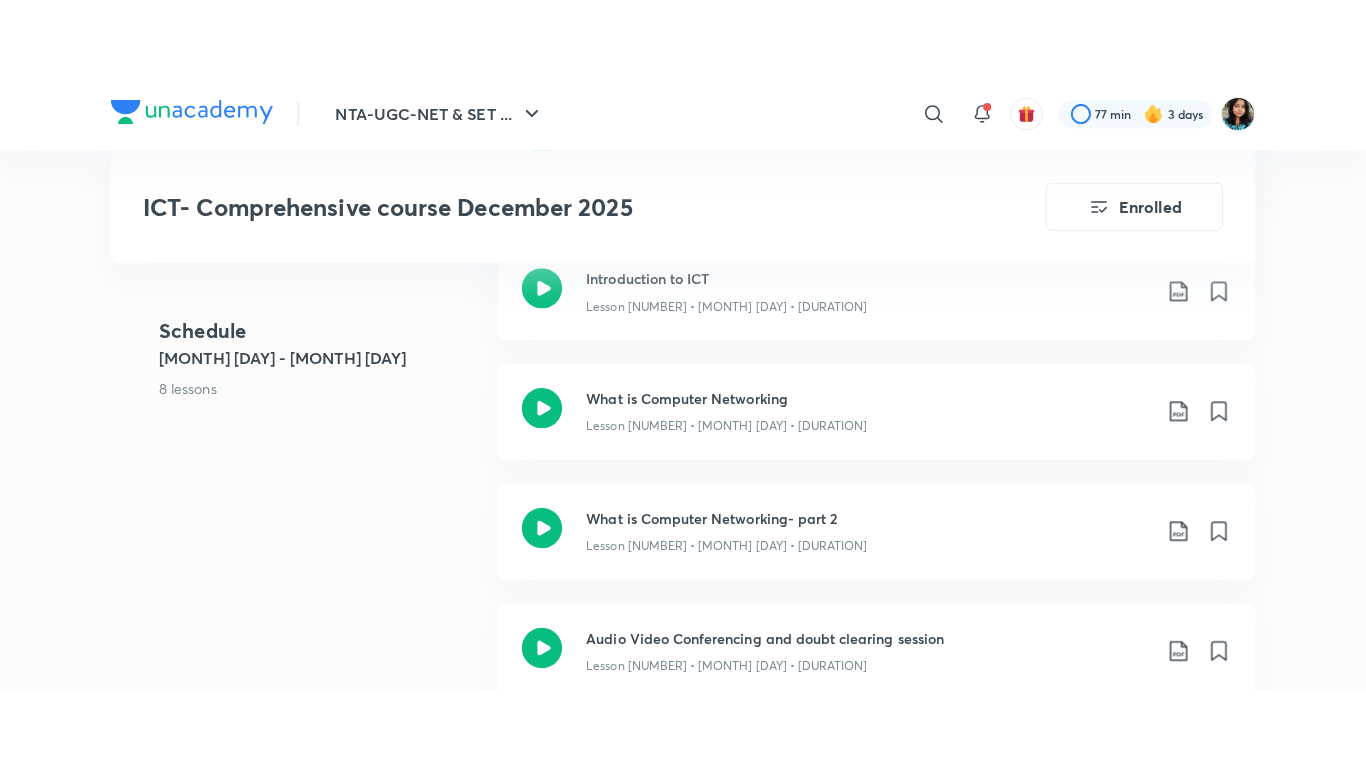 scroll, scrollTop: 1335, scrollLeft: 0, axis: vertical 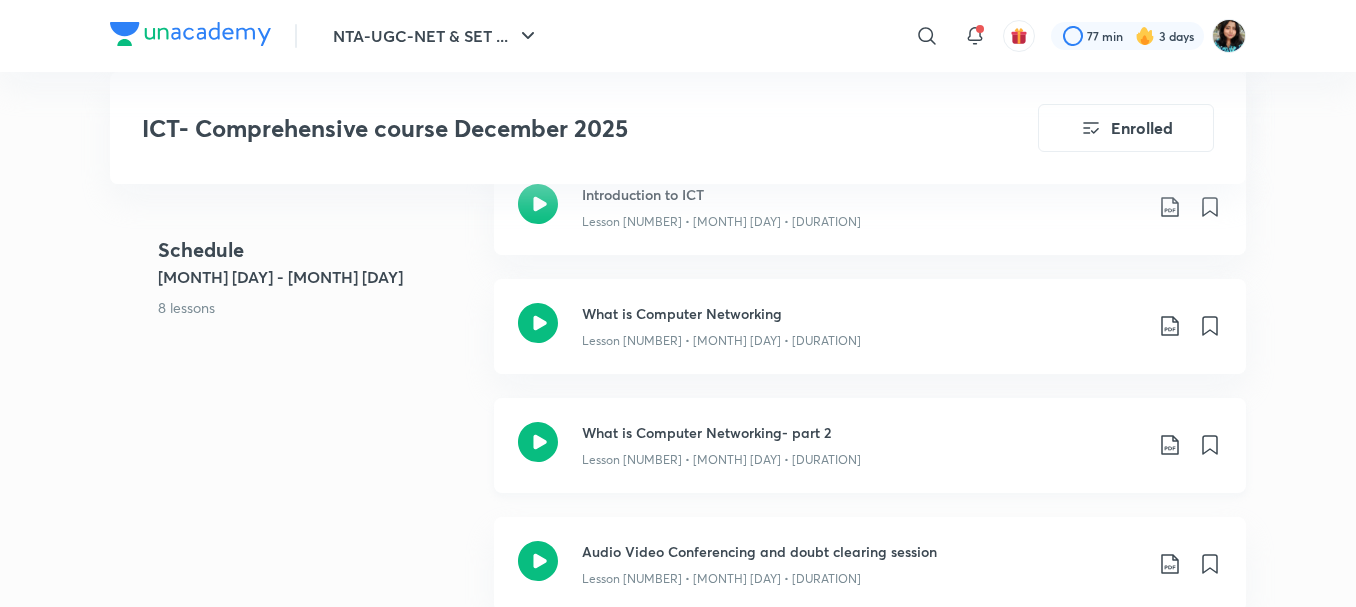 click 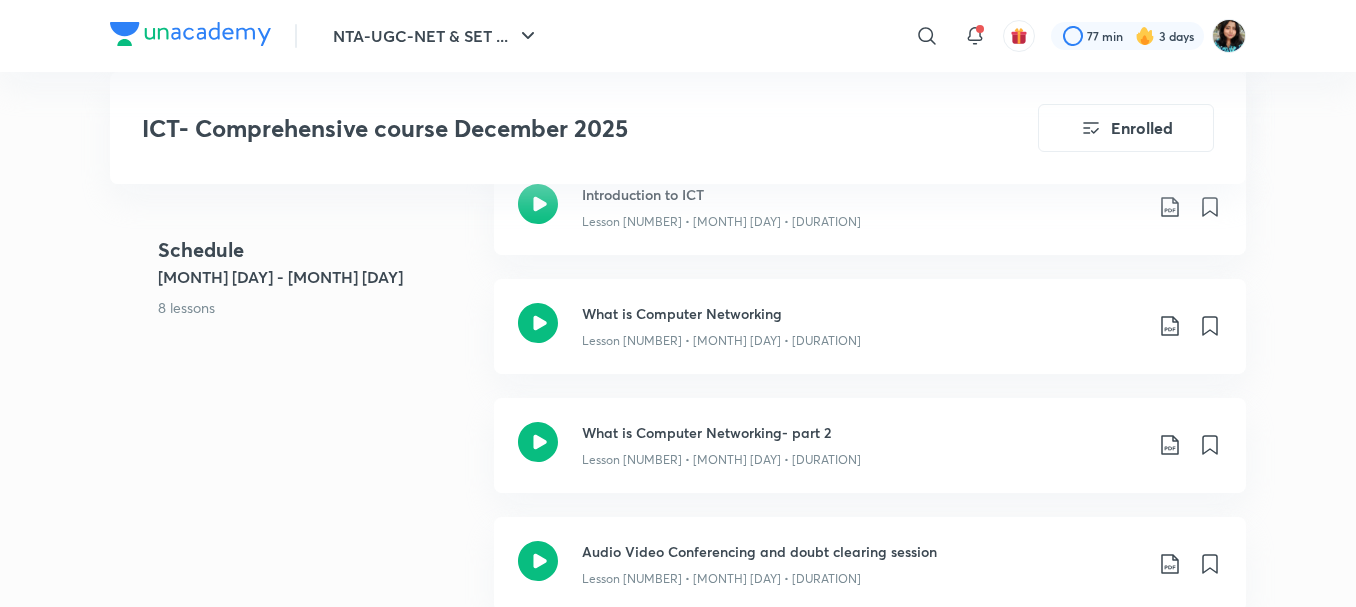 click at bounding box center (678, 303) 